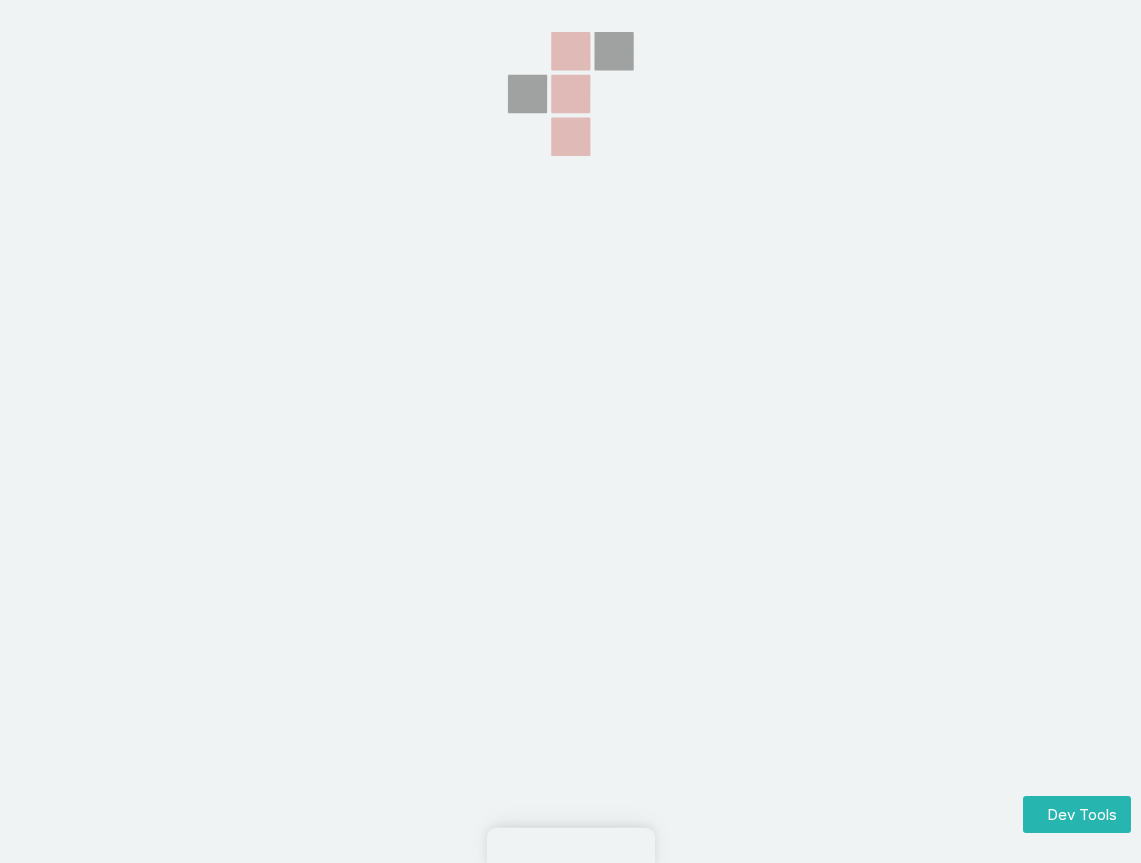 scroll, scrollTop: 0, scrollLeft: 0, axis: both 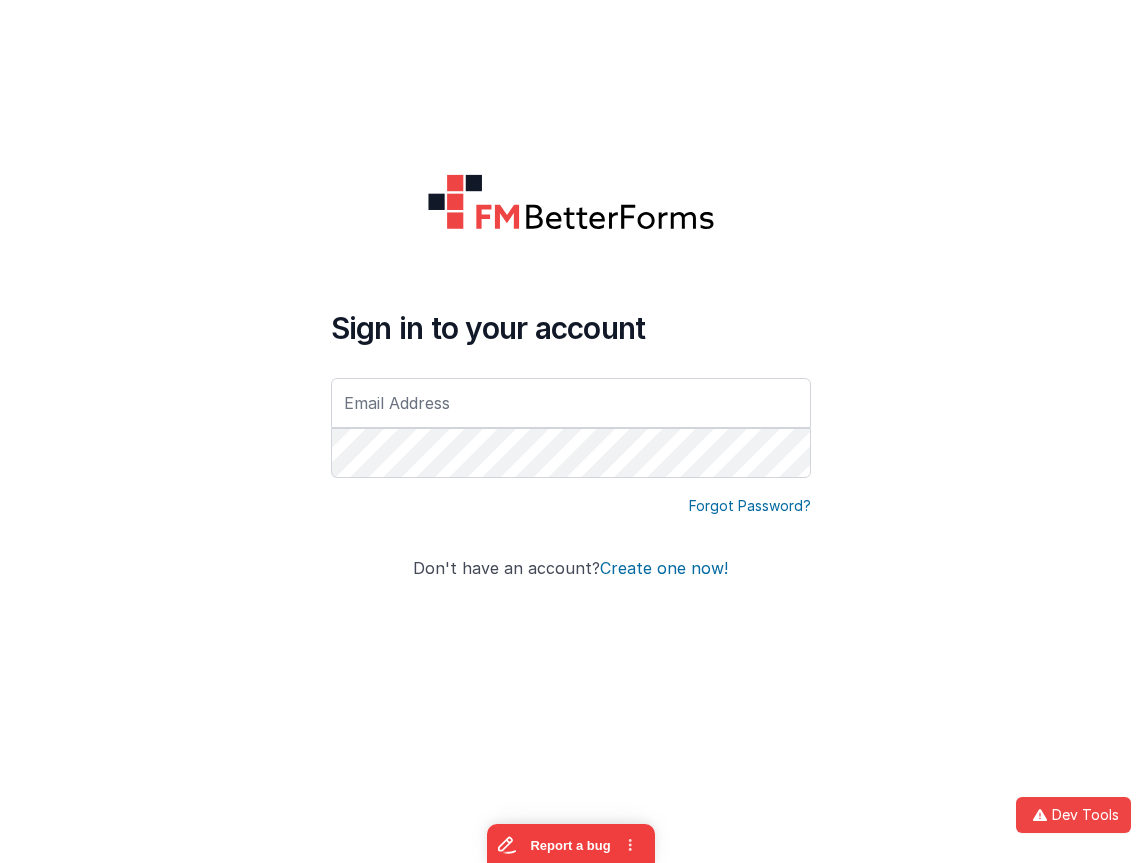 type on "[EMAIL]" 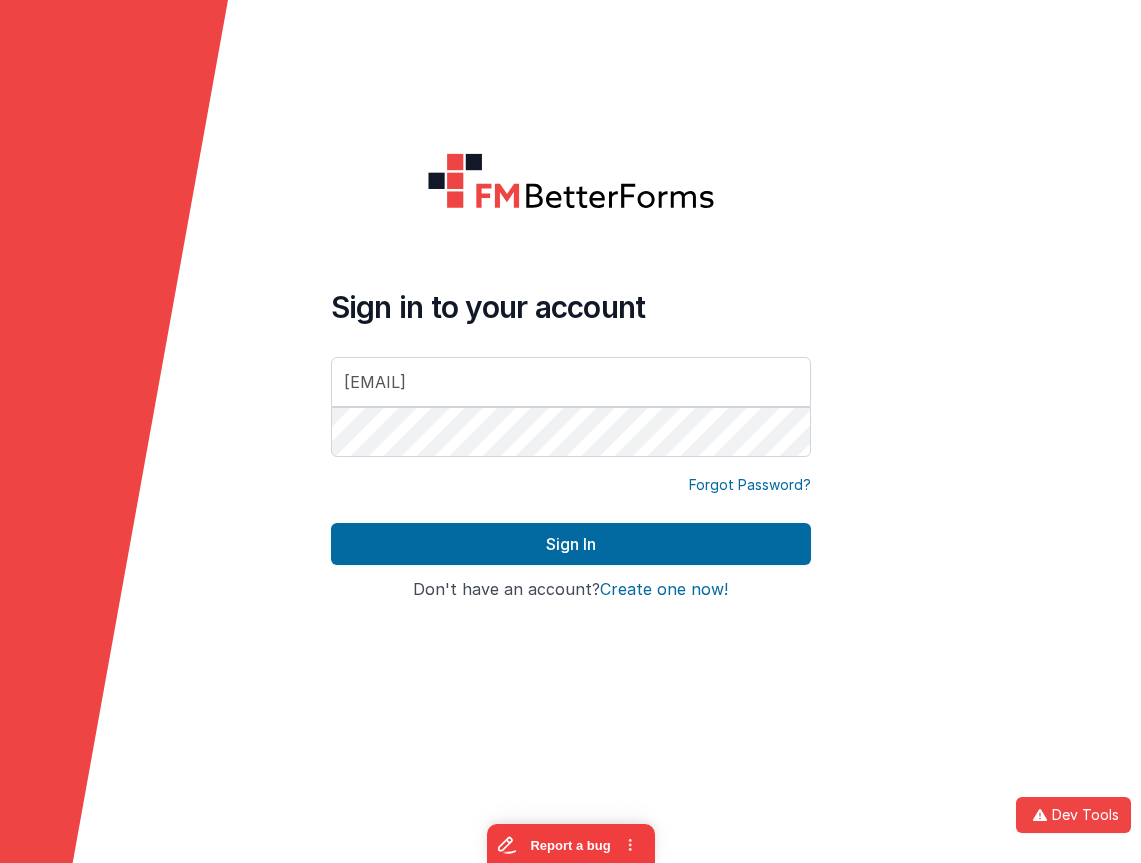 scroll, scrollTop: 0, scrollLeft: 0, axis: both 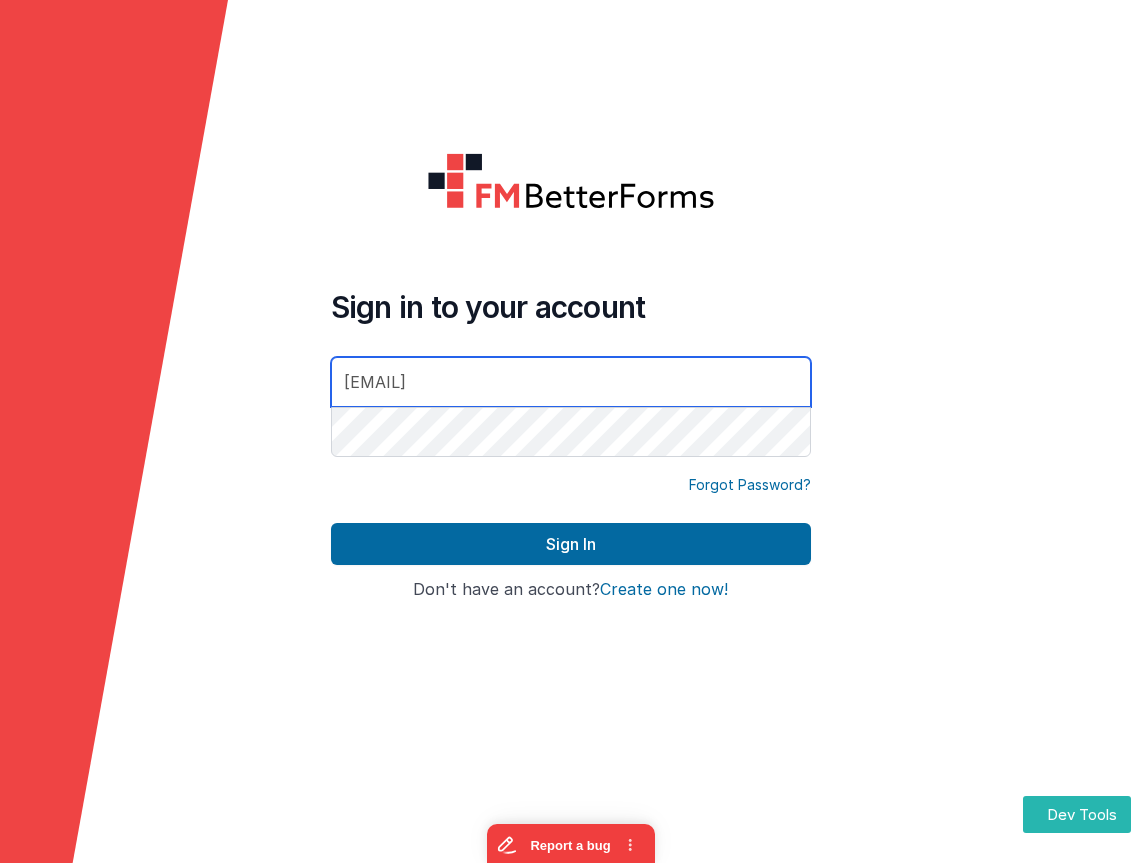 drag, startPoint x: 603, startPoint y: 383, endPoint x: 200, endPoint y: 326, distance: 407.01105 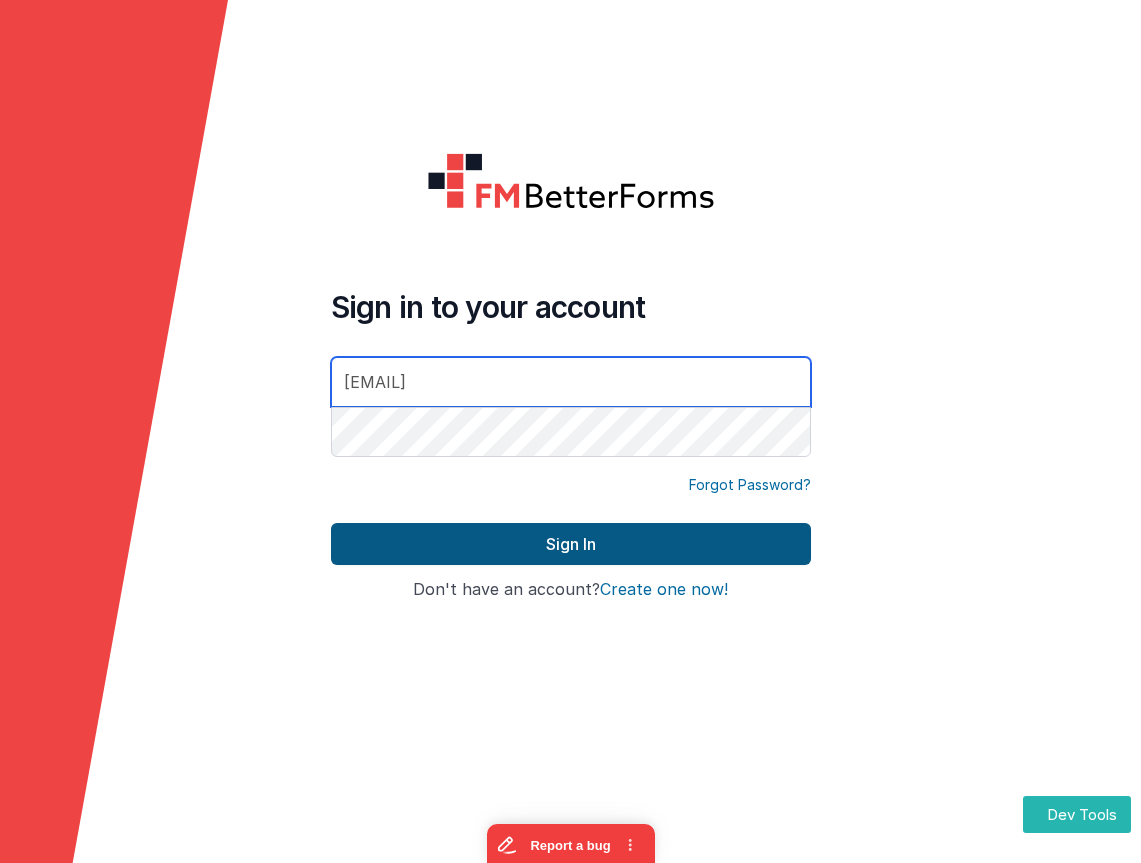 type on "[EMAIL]" 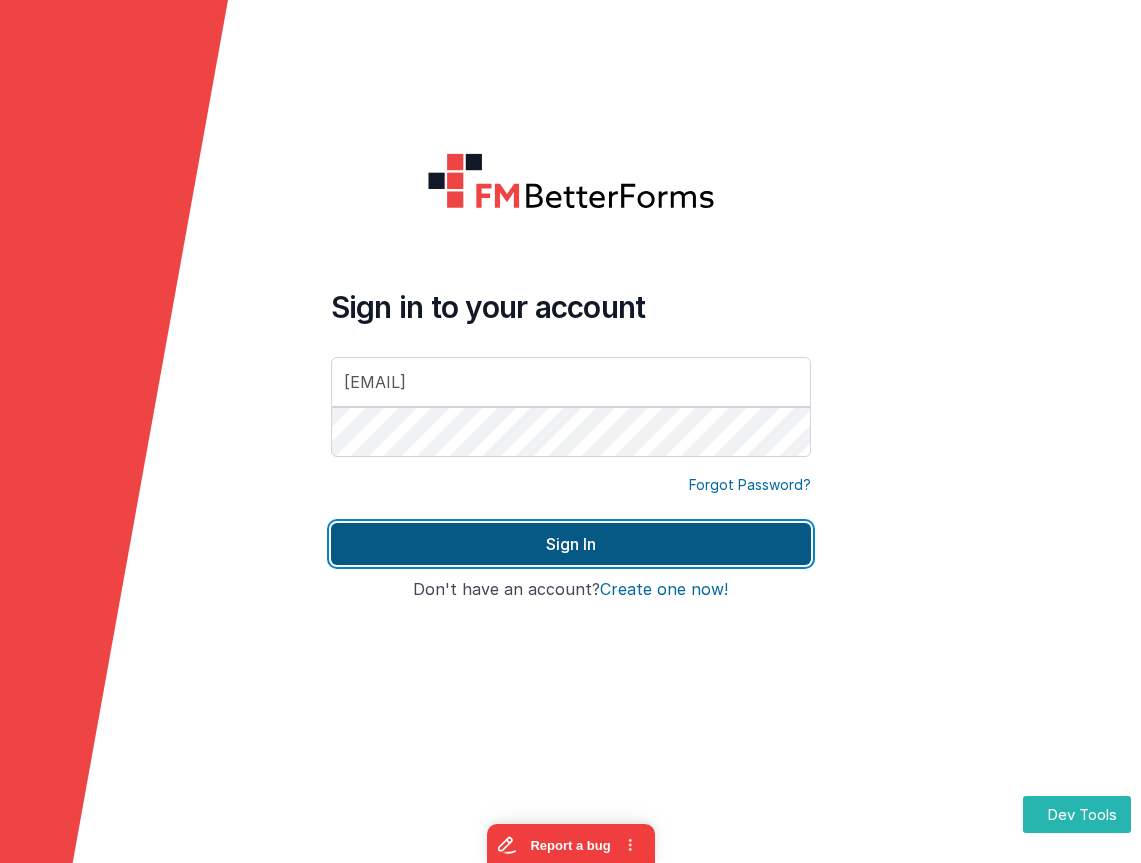 click on "Sign In" at bounding box center (571, 544) 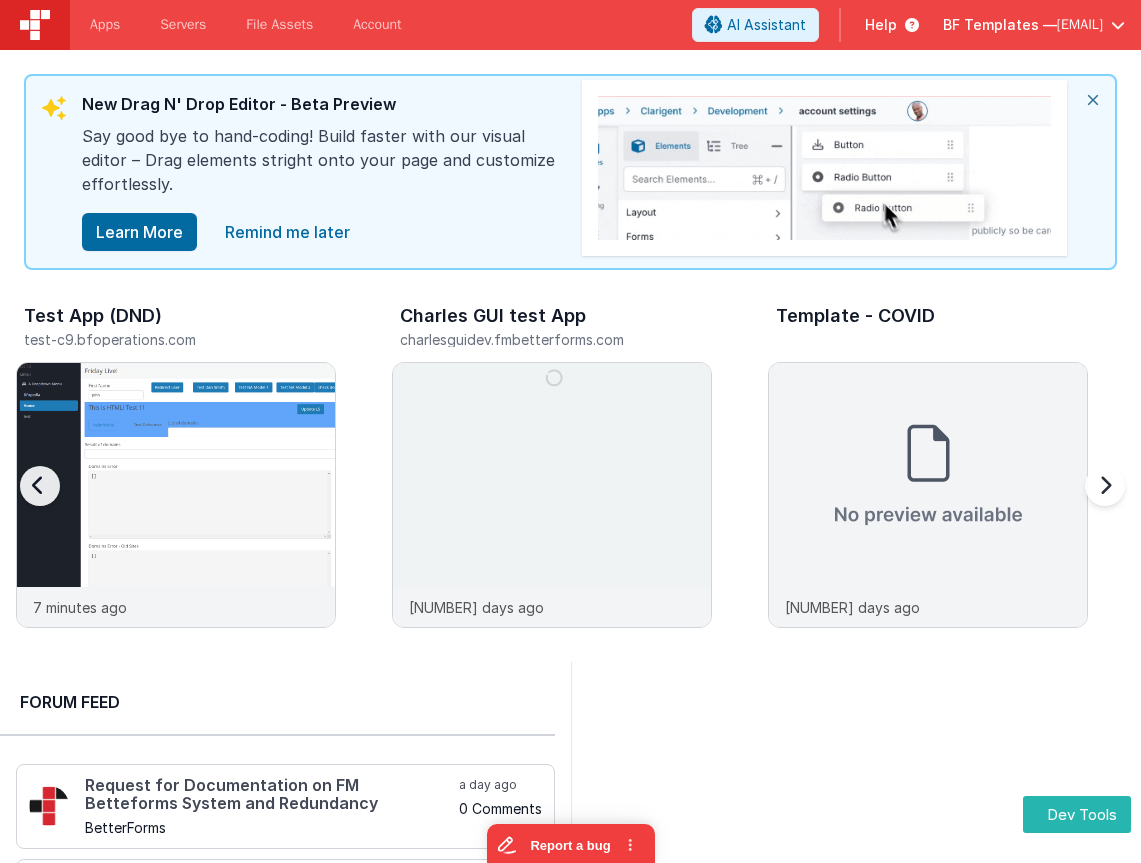 click on "Test App (DND)   test-c9.bfoperations.com
[NUMBER] minutes ago
[FIRST] [LAST]   charlesguidev.fmbetterforms.com
[NUMBER] days ago
Template - COVID
[NUMBER] days ago
[FIRST] Test App   jasontestapp.clientportal.cloud
[NUMBER] days ago
[FIRST] Testing DND   linxuetestingdnd.fmbetterforms.com
[NUMBER] days ago
[FIRST]'s test App   hassansdevtest.fmbetterforms.com
[NUMBER] days ago
Team Test App   teamtestapp.clientportal.cloud
[NUMBER] months ago
HelperFile Tests
[NUMBER] months ago" at bounding box center [4152, 470] 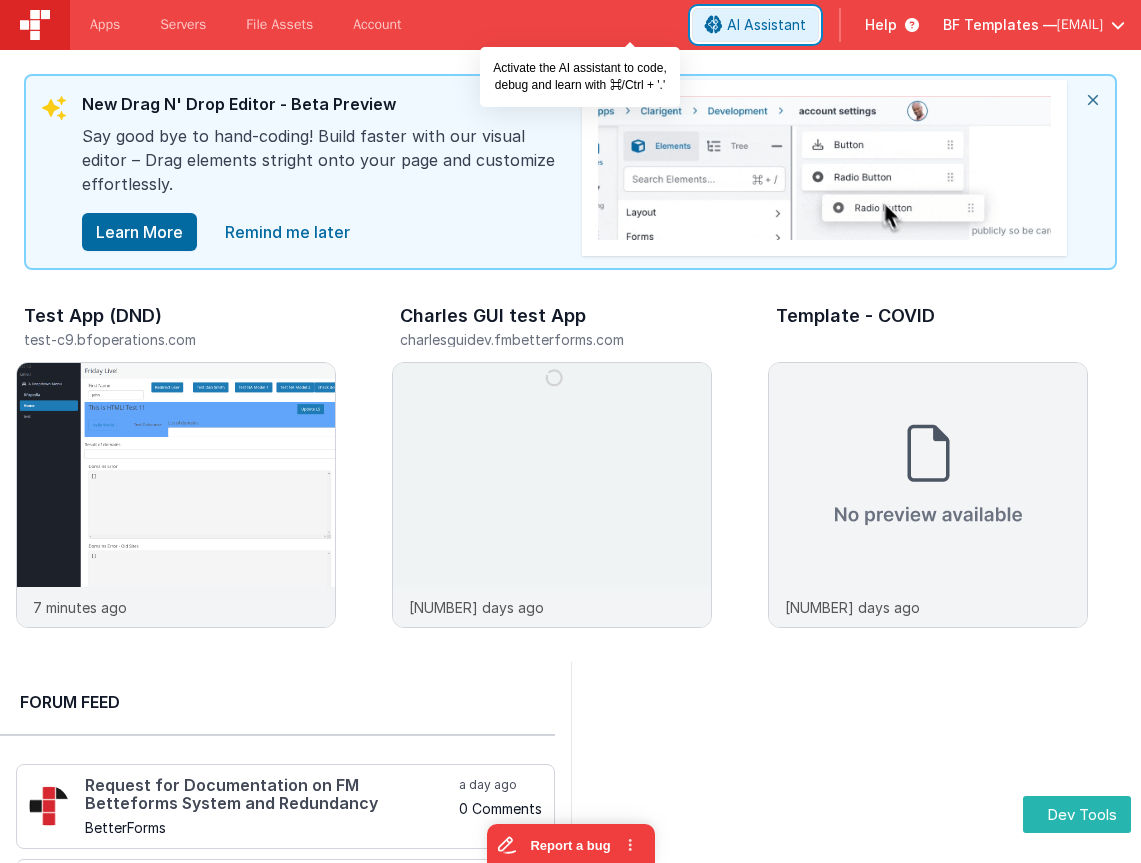 click on "AI Assistant" at bounding box center [766, 25] 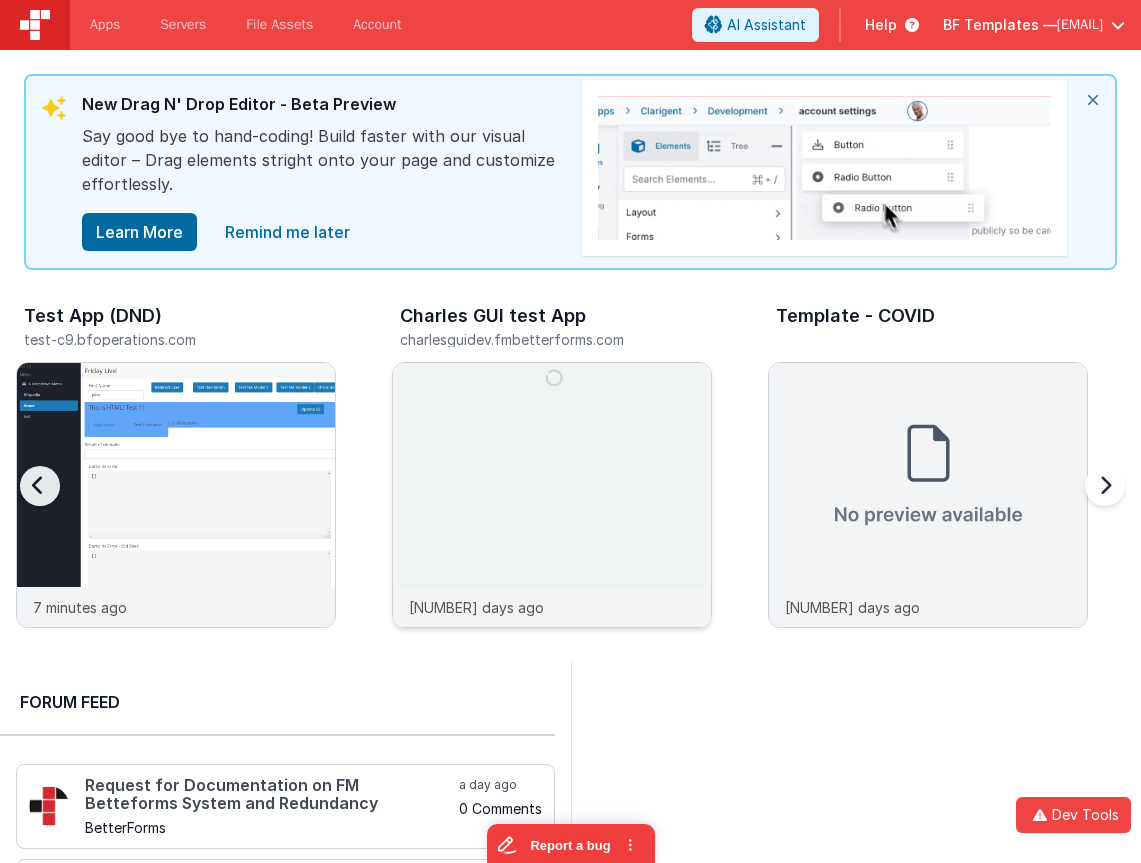 click at bounding box center [552, 522] 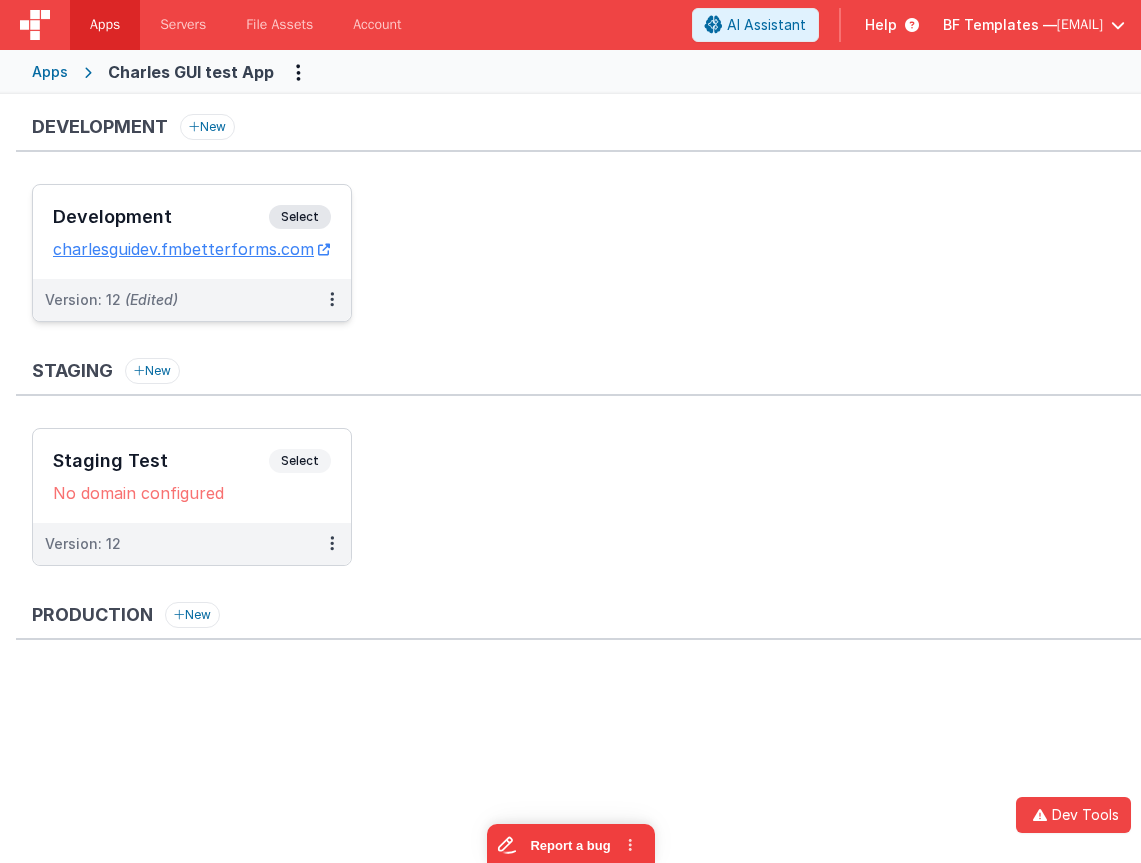 click on "Development
Select URLs
chat.fmbetterforms.com" at bounding box center [192, 232] 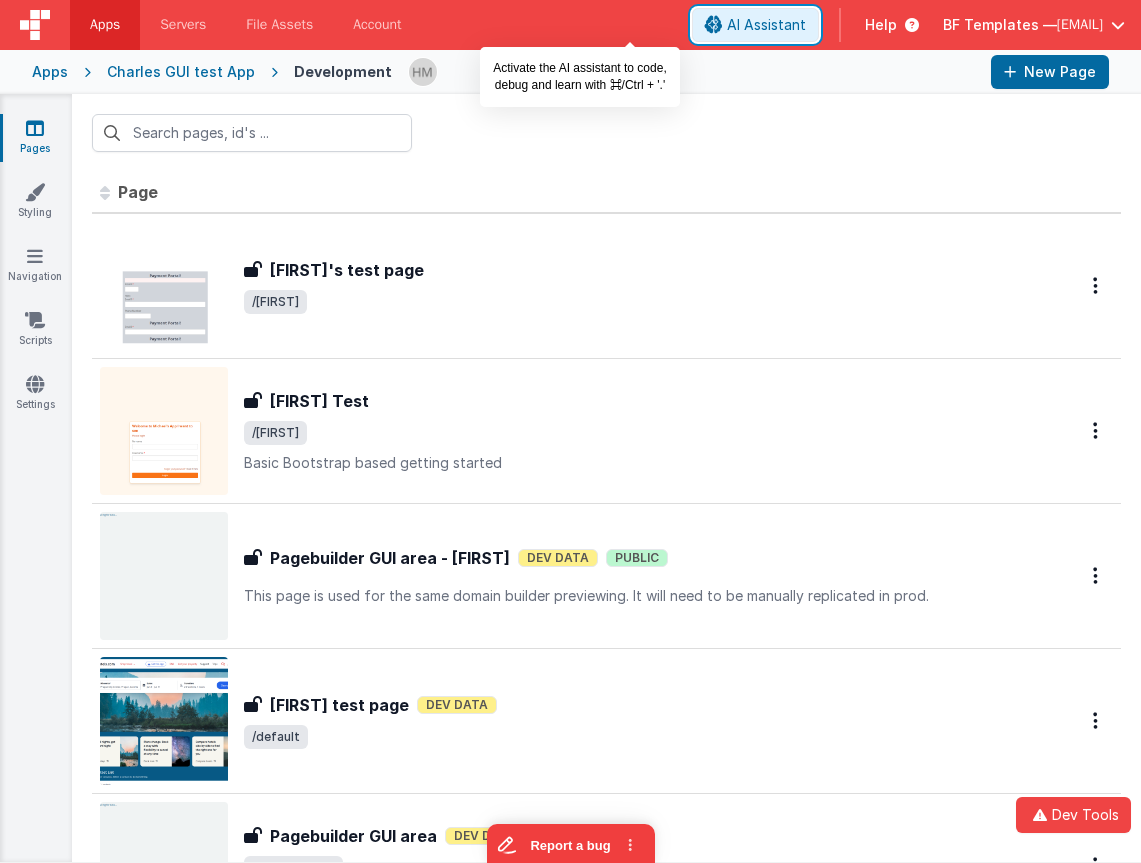 click on "AI Assistant" at bounding box center [766, 25] 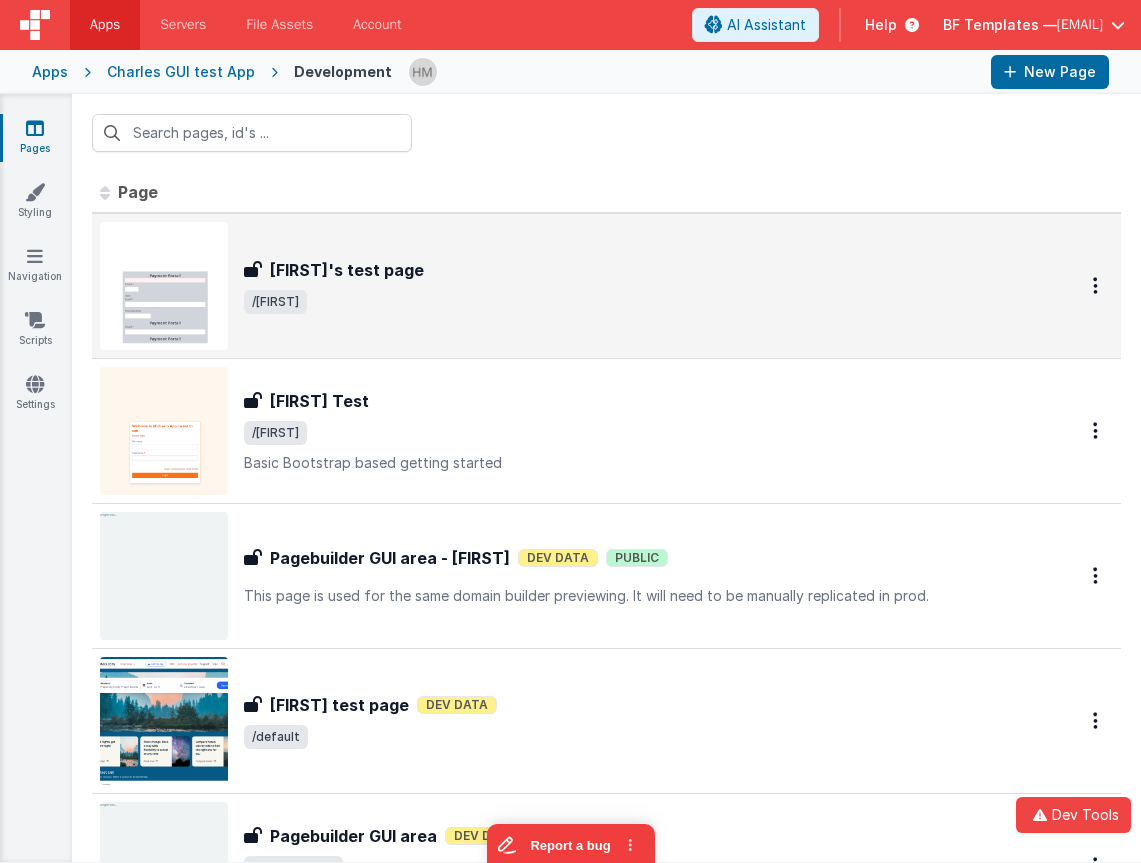 click on "/[FIRST]" at bounding box center [636, 302] 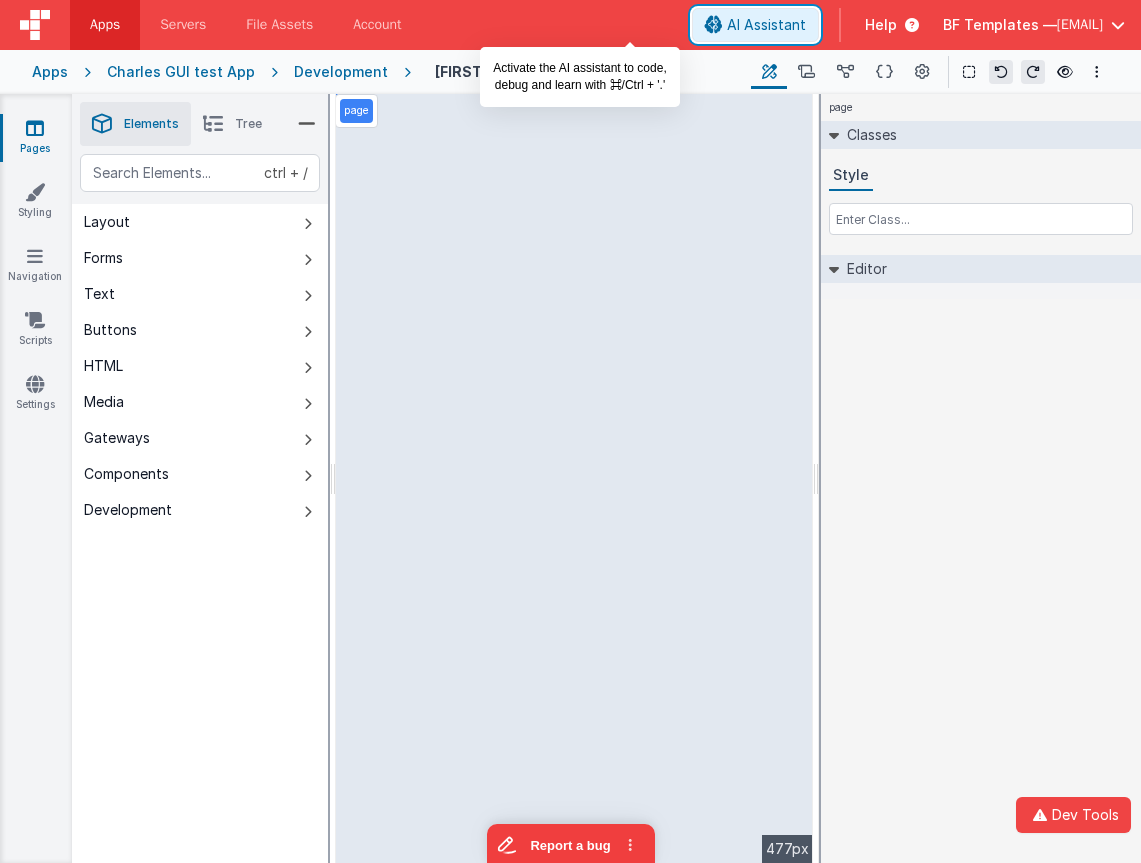 click on "AI Assistant" at bounding box center [766, 25] 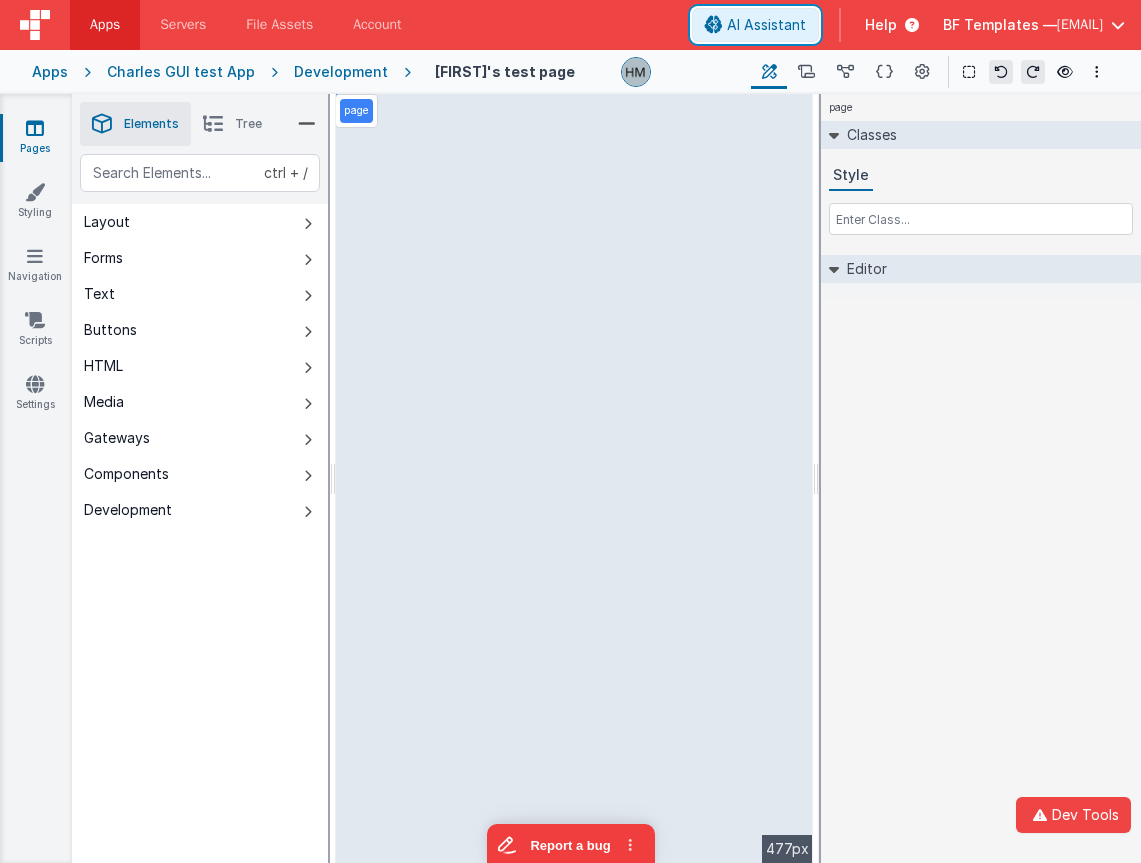 click on "AI Assistant" at bounding box center [766, 25] 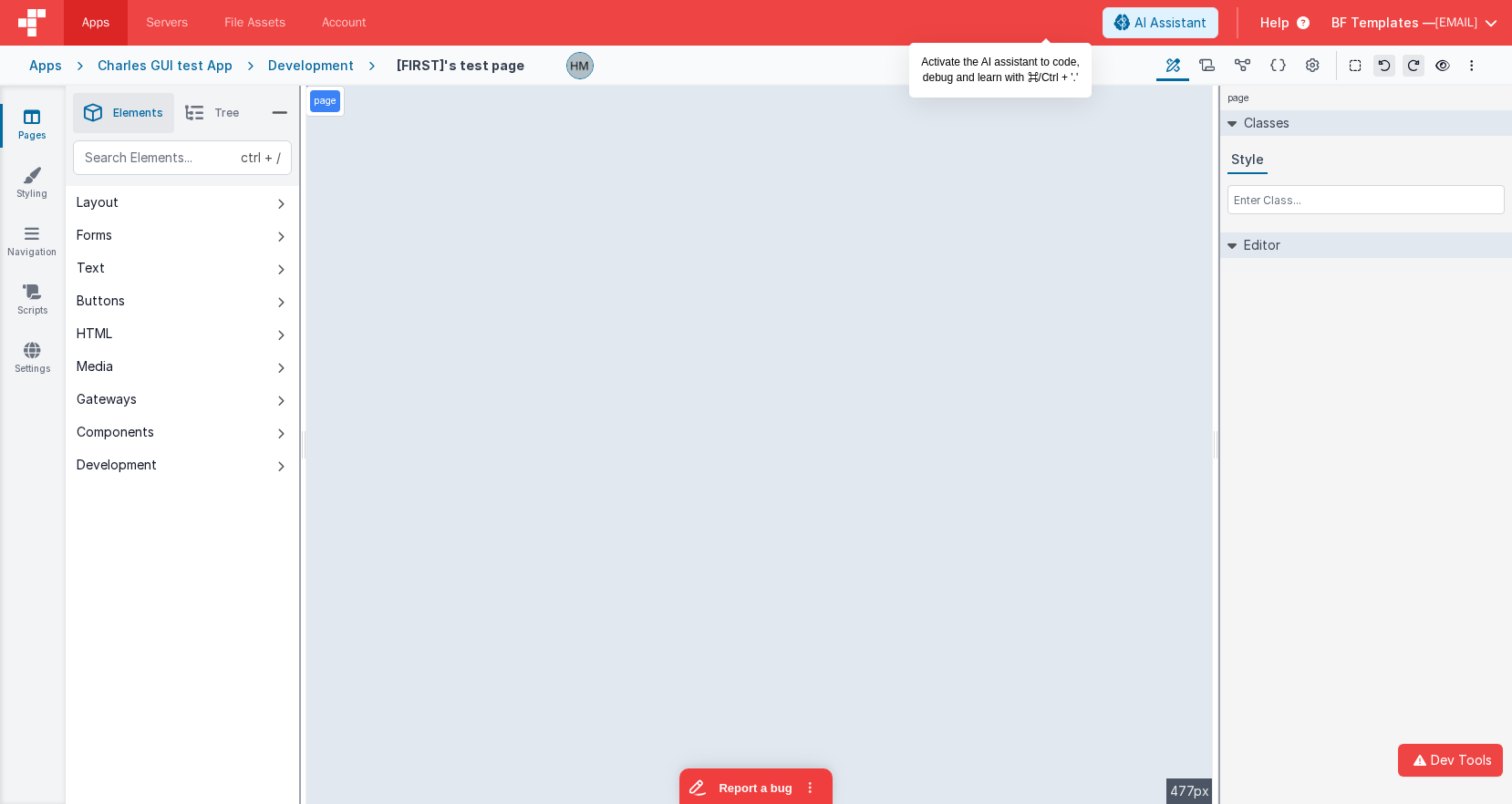 click on "Pages" at bounding box center (32, 126) 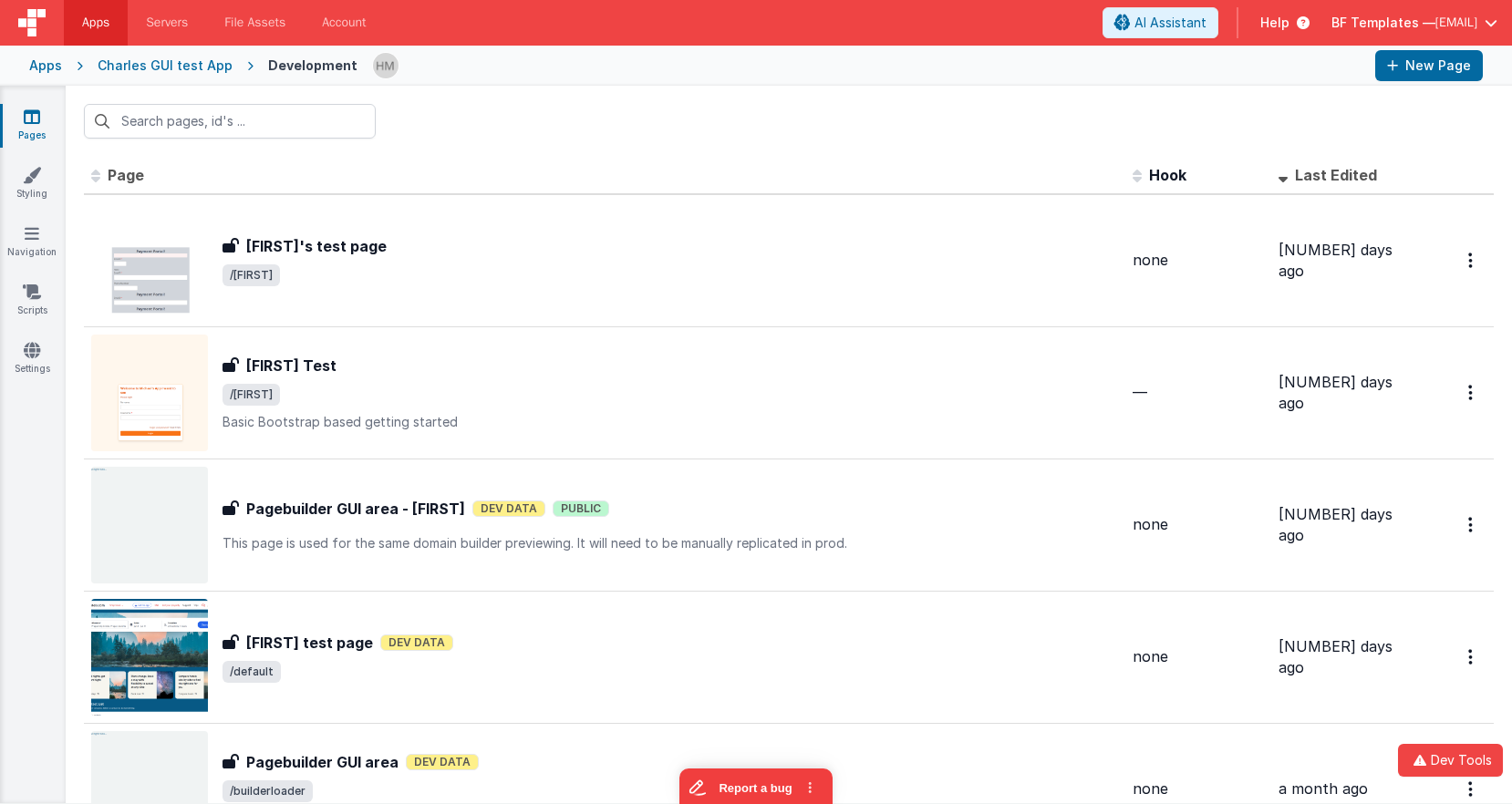 click at bounding box center (32, 117) 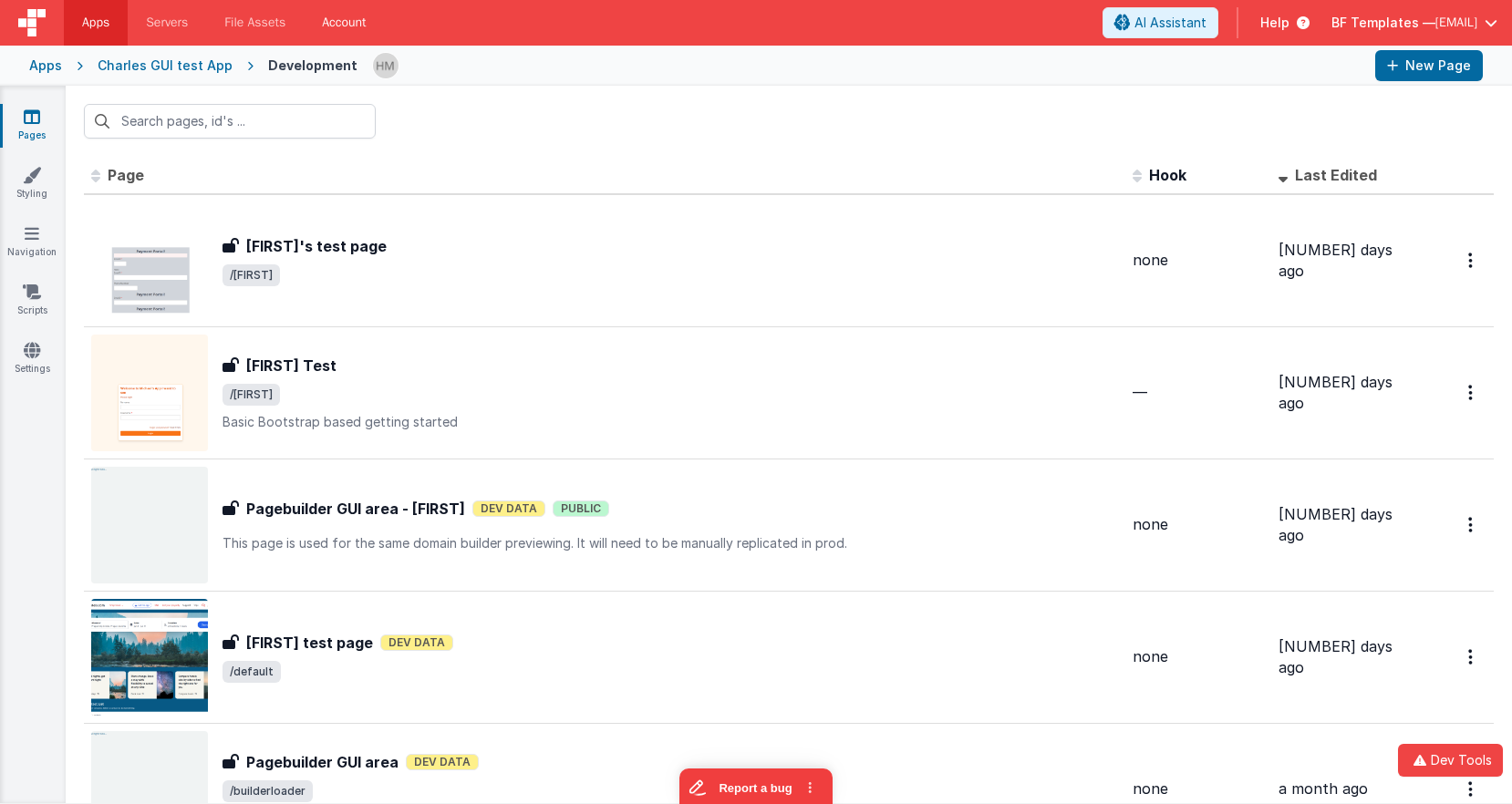 click on "Account" at bounding box center (344, 23) 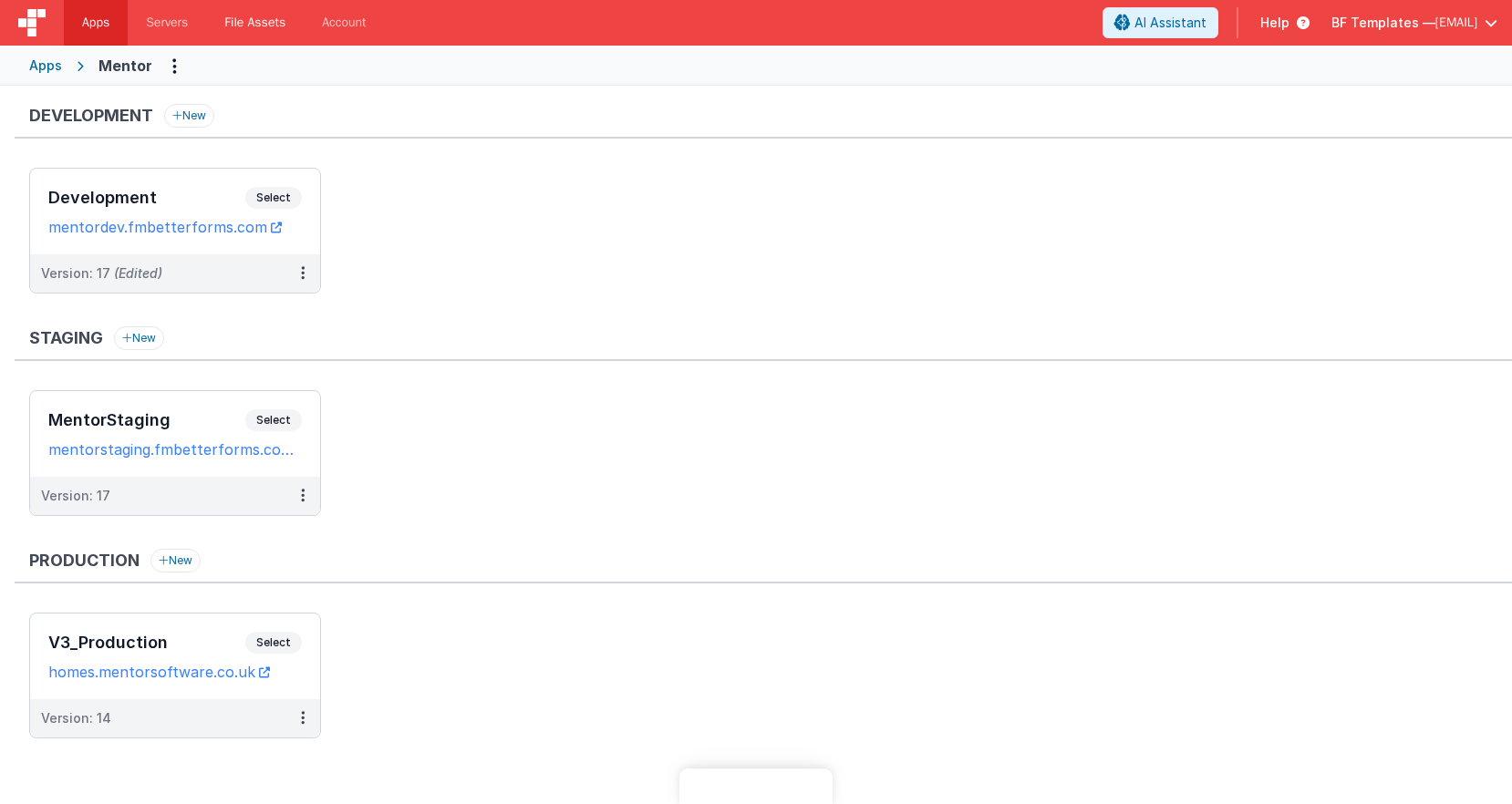 scroll, scrollTop: 0, scrollLeft: 0, axis: both 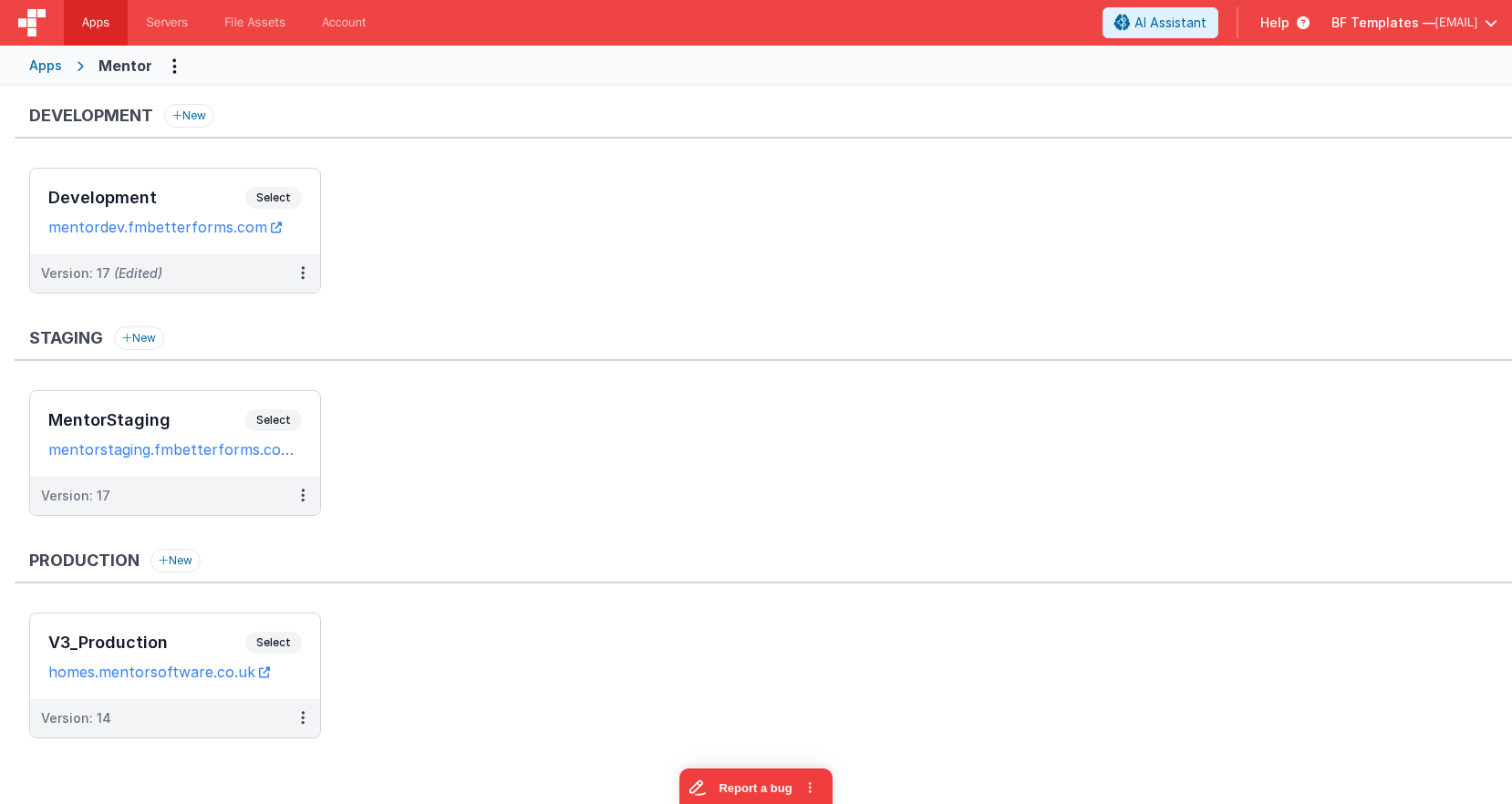 click on "Apps Mentor" at bounding box center (756, 66) 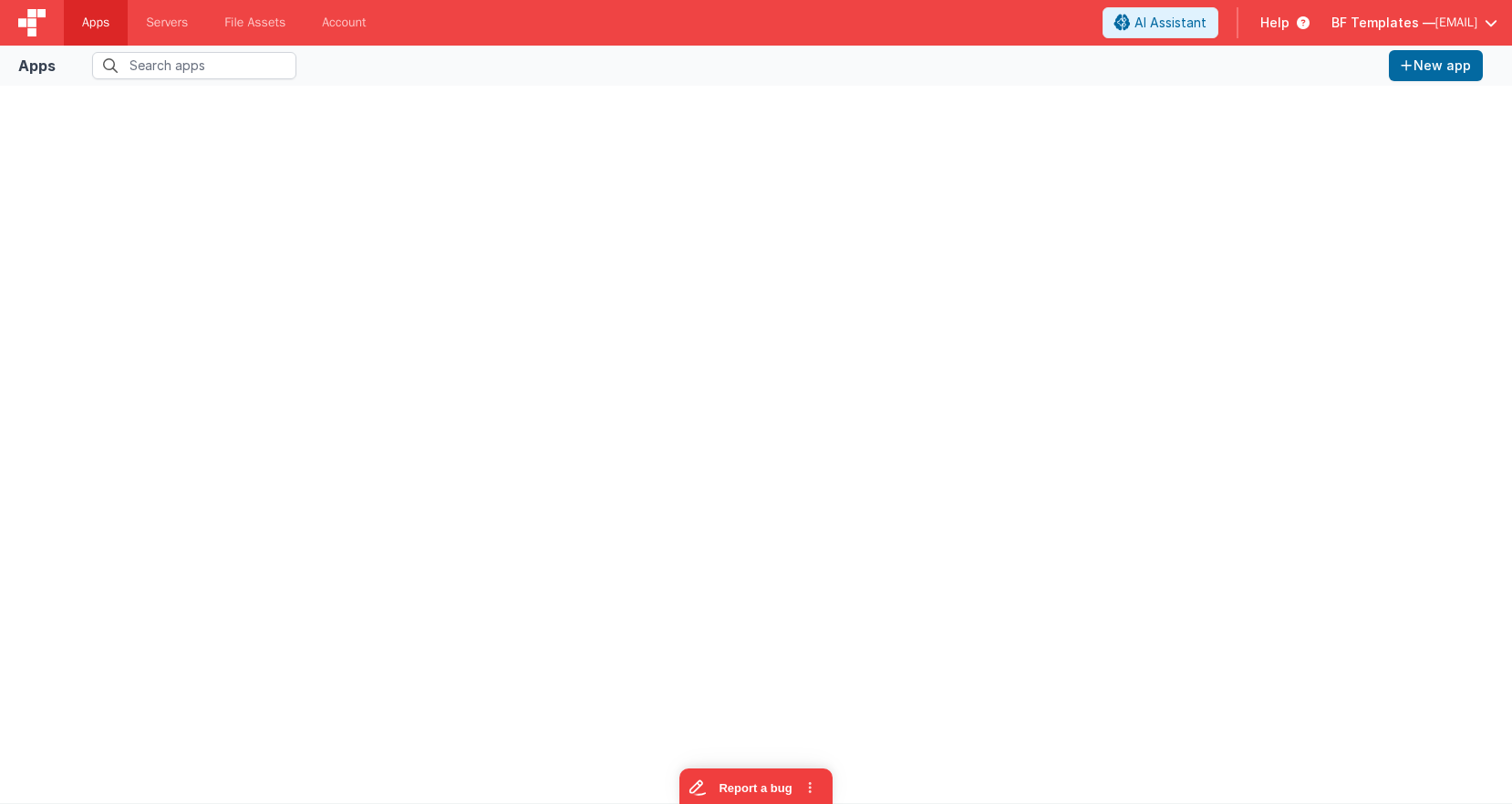 scroll, scrollTop: 0, scrollLeft: 0, axis: both 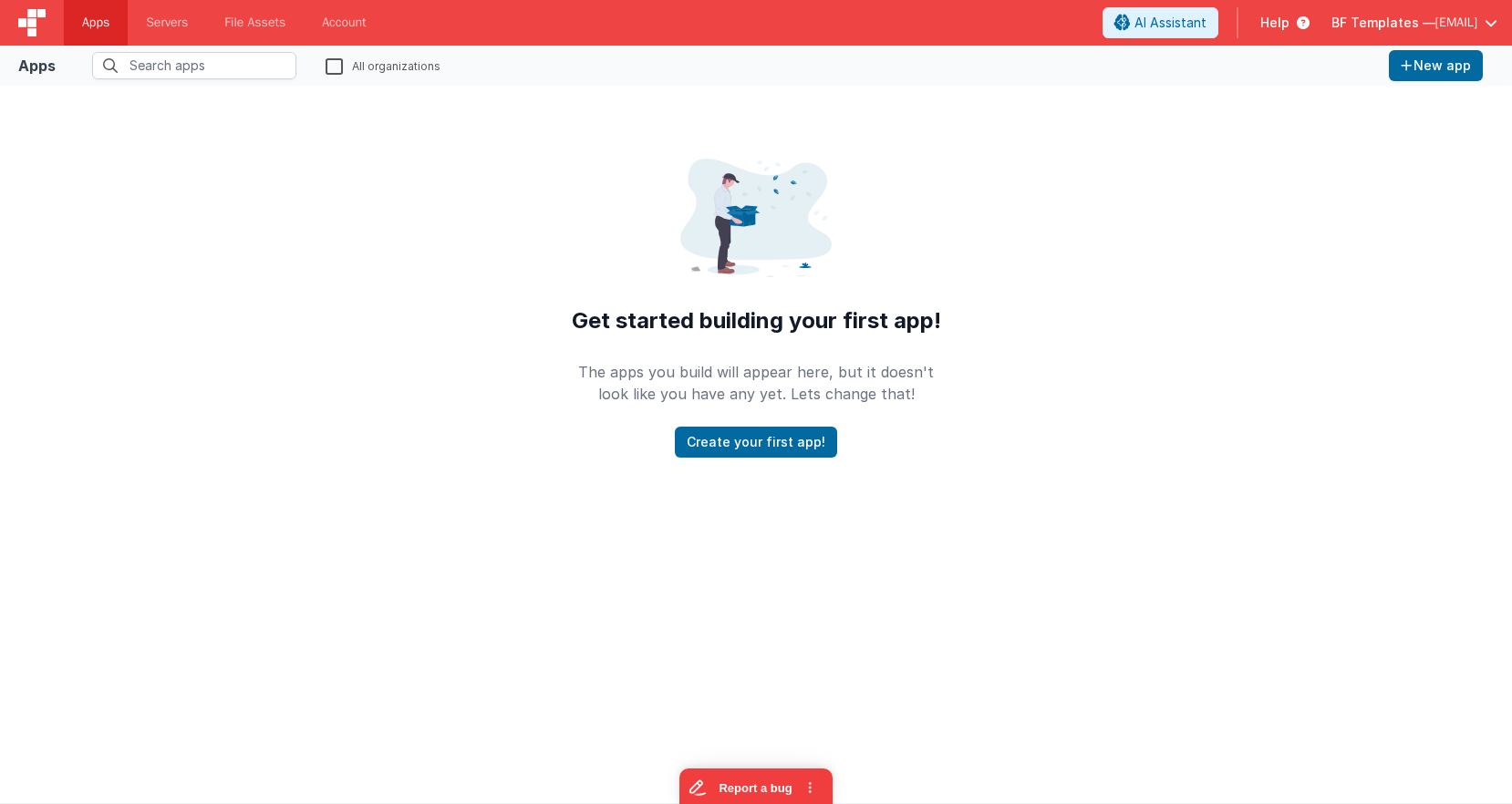 click on "BF Templates — [EMAIL]" at bounding box center (1414, 23) 